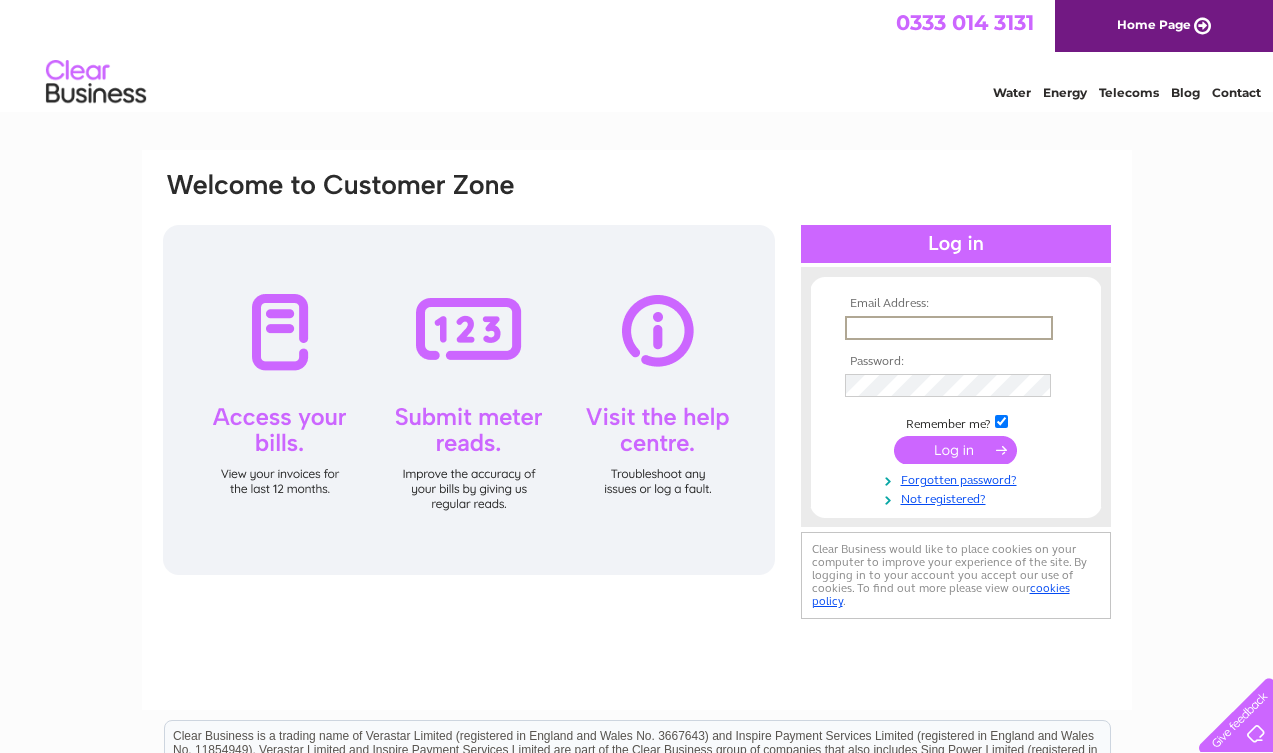 scroll, scrollTop: 0, scrollLeft: 0, axis: both 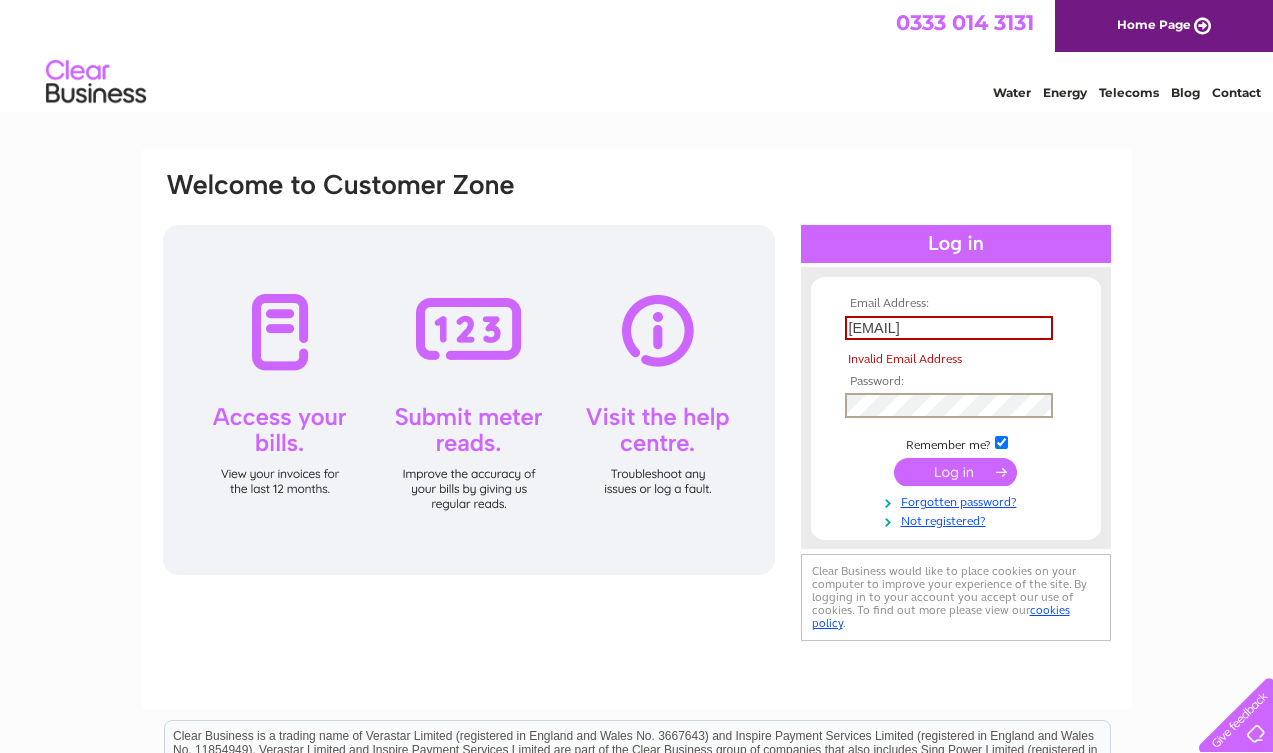 click on "[EMAIL]" at bounding box center [949, 328] 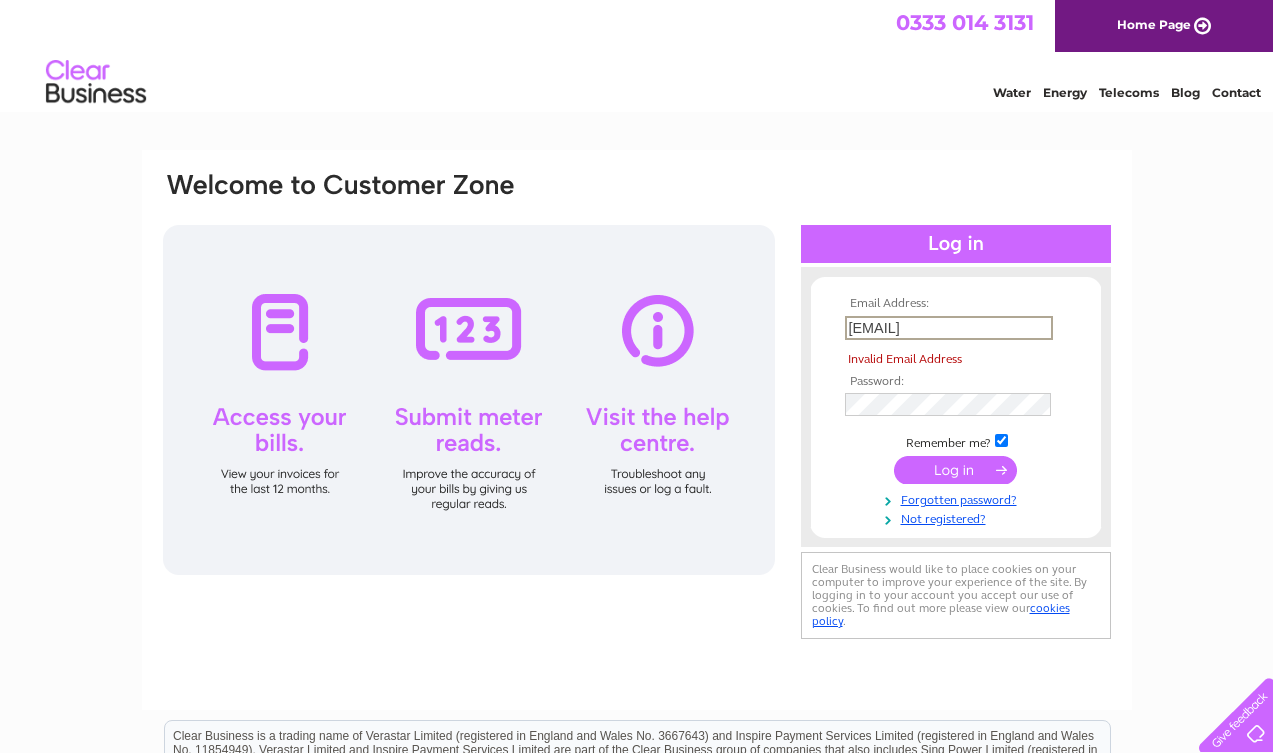 click on "[EMAIL]" at bounding box center (949, 328) 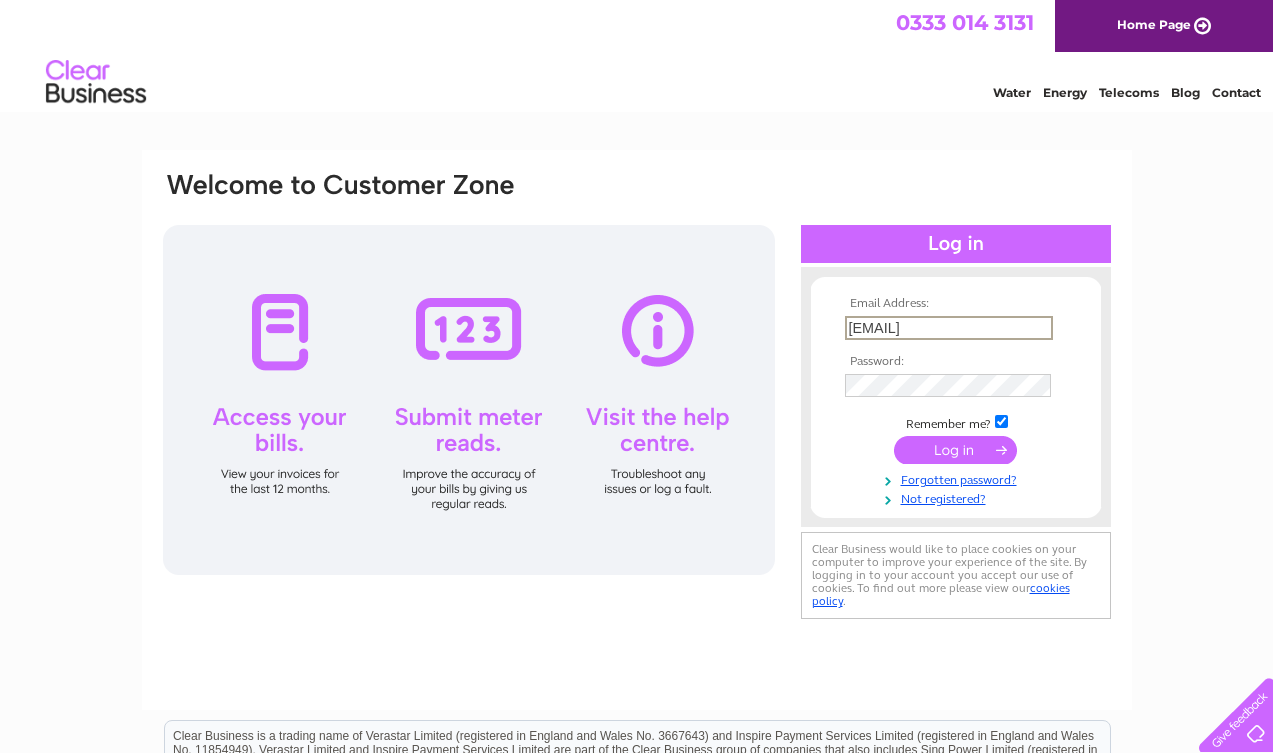 scroll, scrollTop: 0, scrollLeft: 0, axis: both 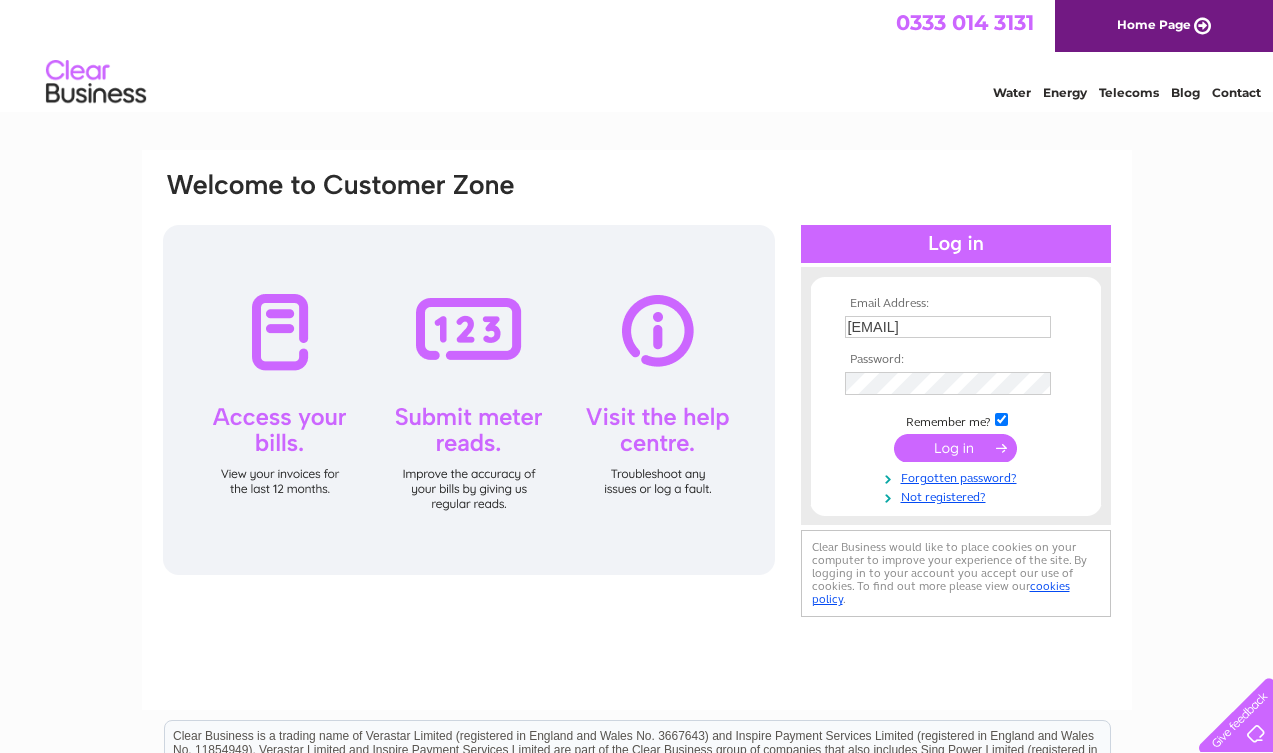 click at bounding box center (955, 448) 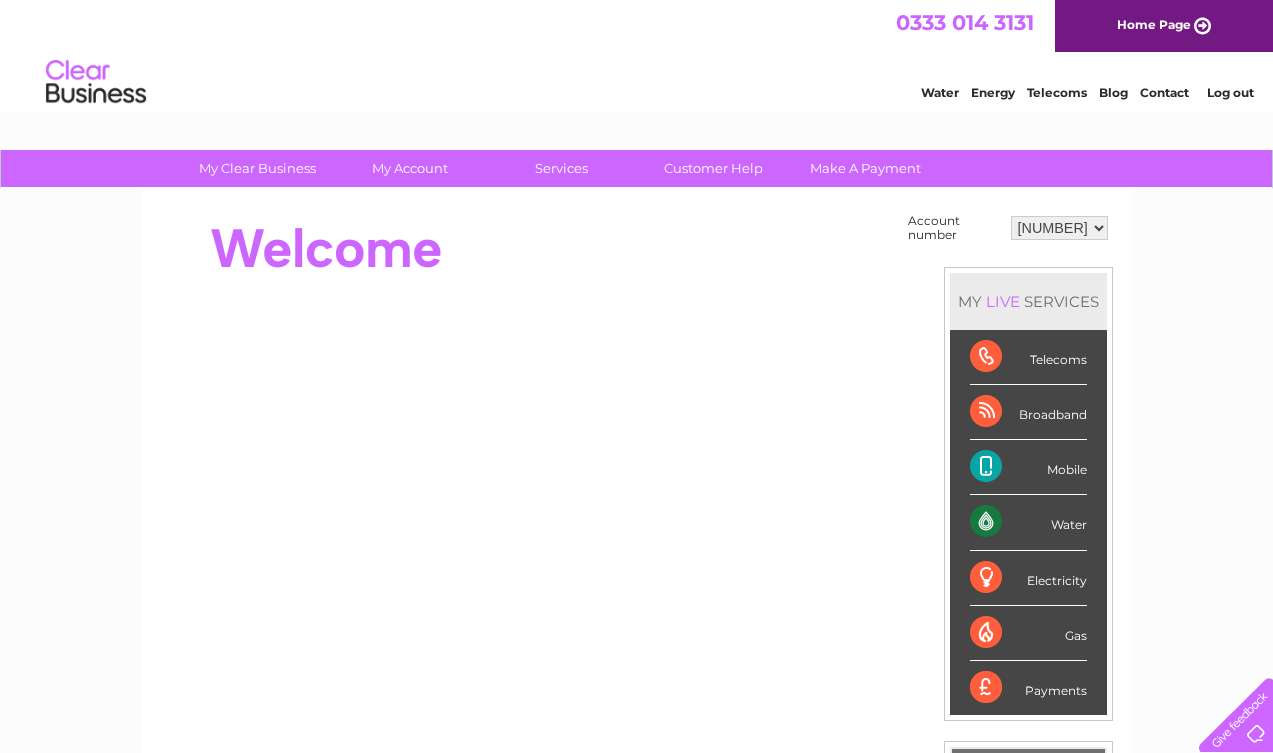 scroll, scrollTop: 0, scrollLeft: 0, axis: both 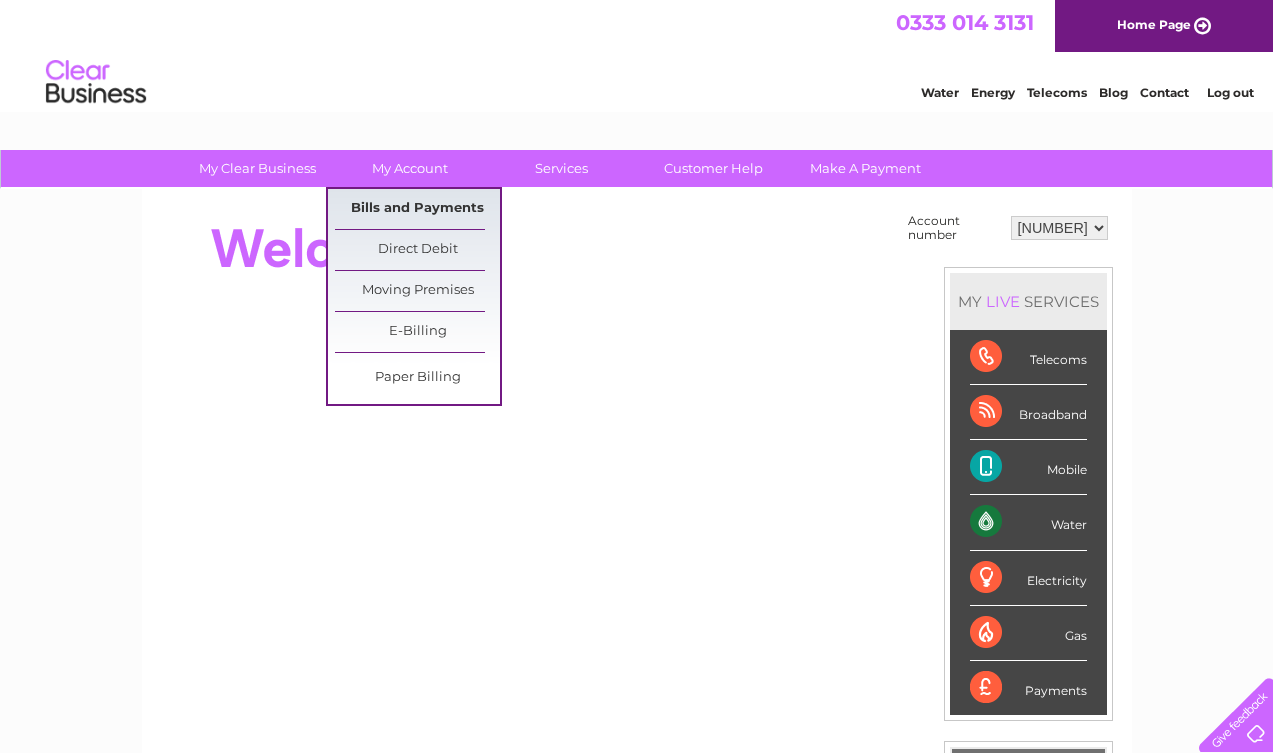 click on "Bills and Payments" at bounding box center (417, 209) 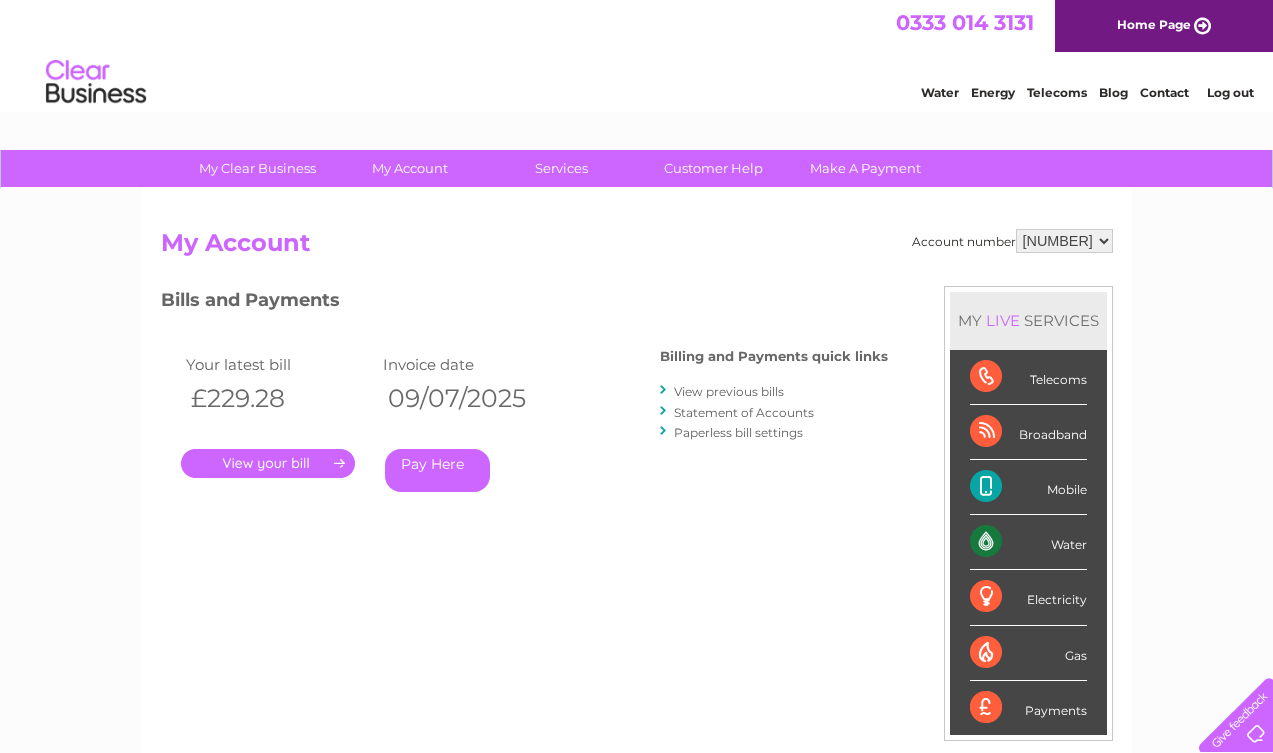 scroll, scrollTop: 7, scrollLeft: 0, axis: vertical 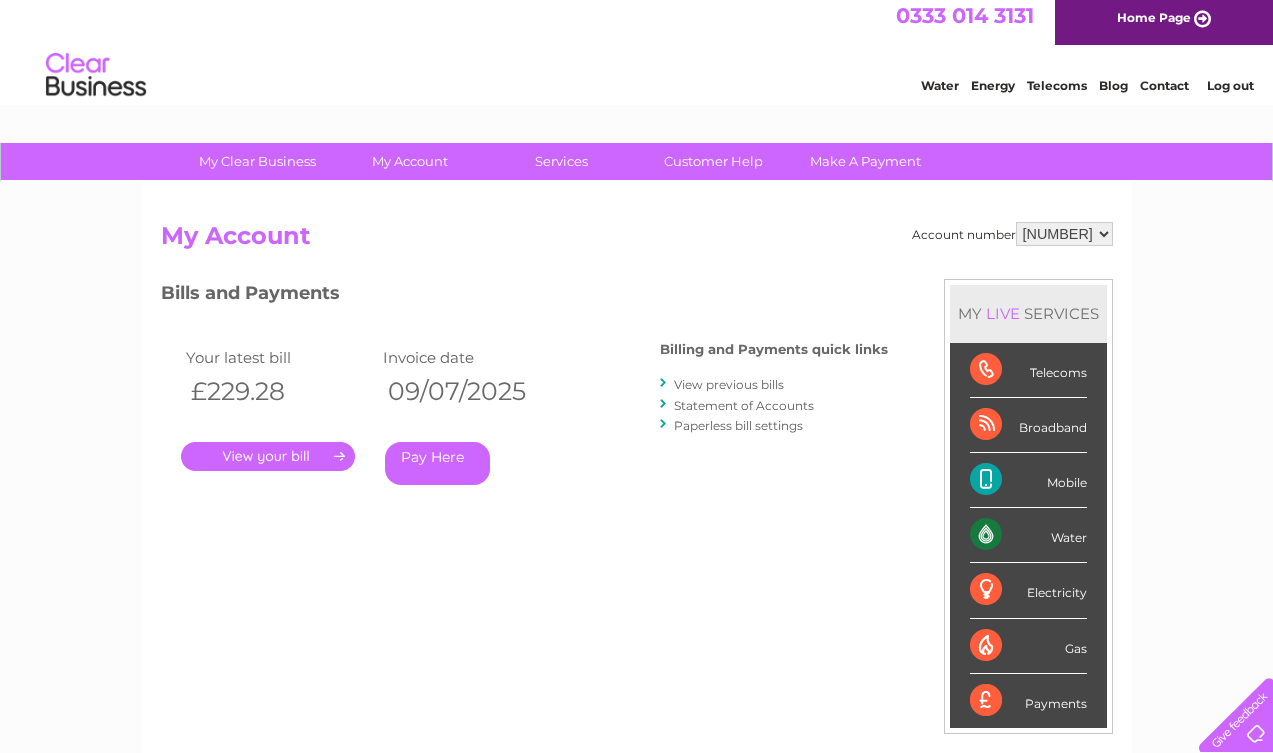 click on "View previous bills" at bounding box center [729, 384] 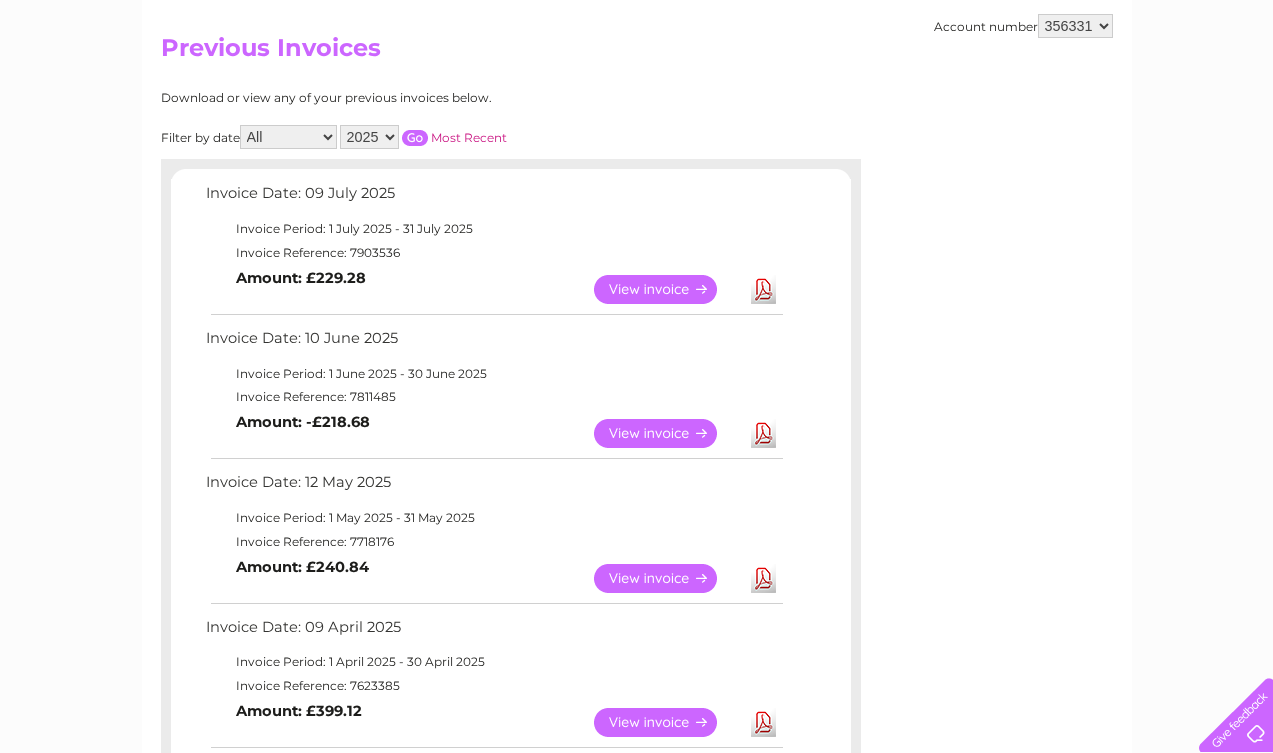 scroll, scrollTop: 204, scrollLeft: 0, axis: vertical 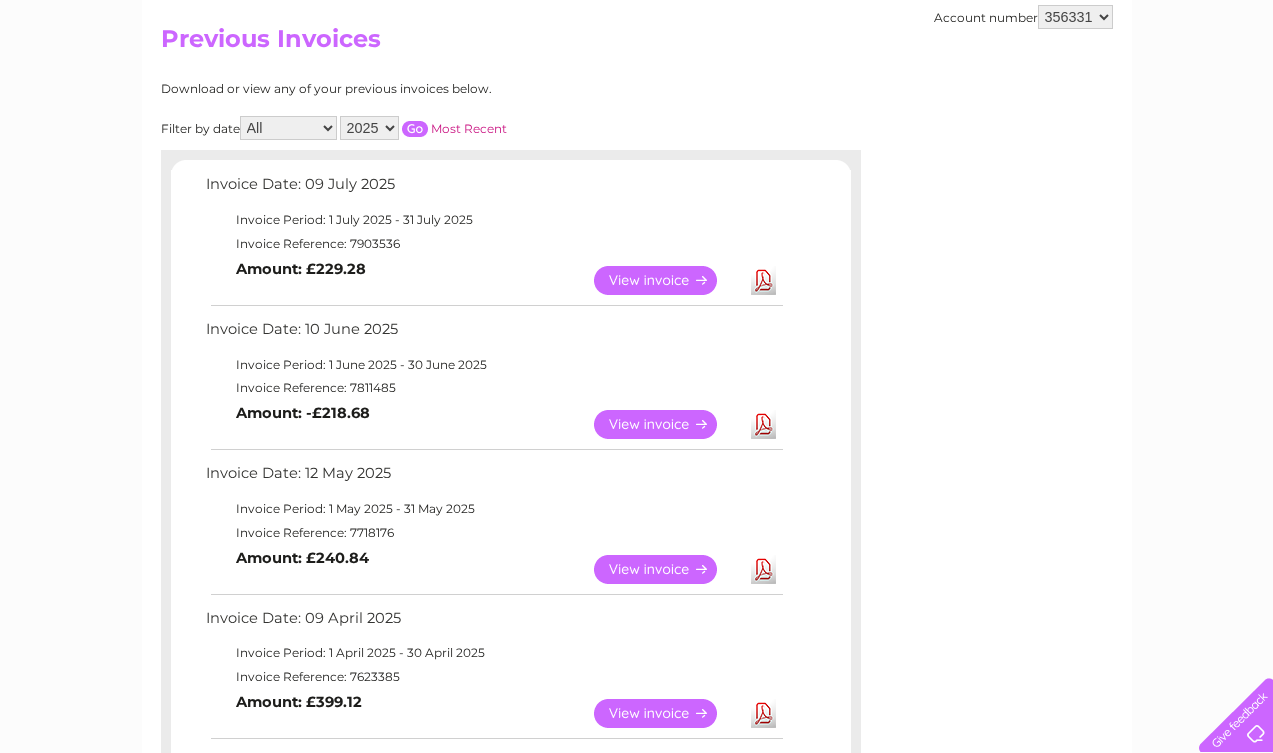 click on "View" at bounding box center (667, 424) 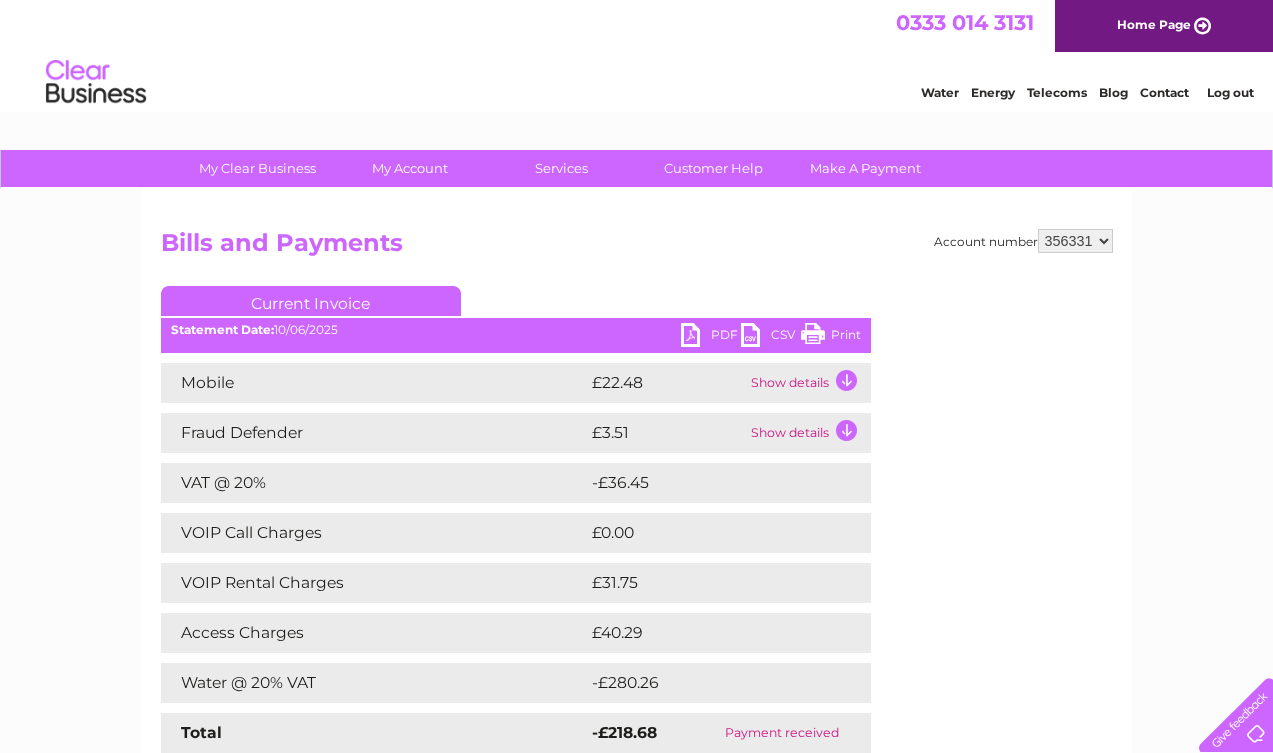 scroll, scrollTop: 0, scrollLeft: 0, axis: both 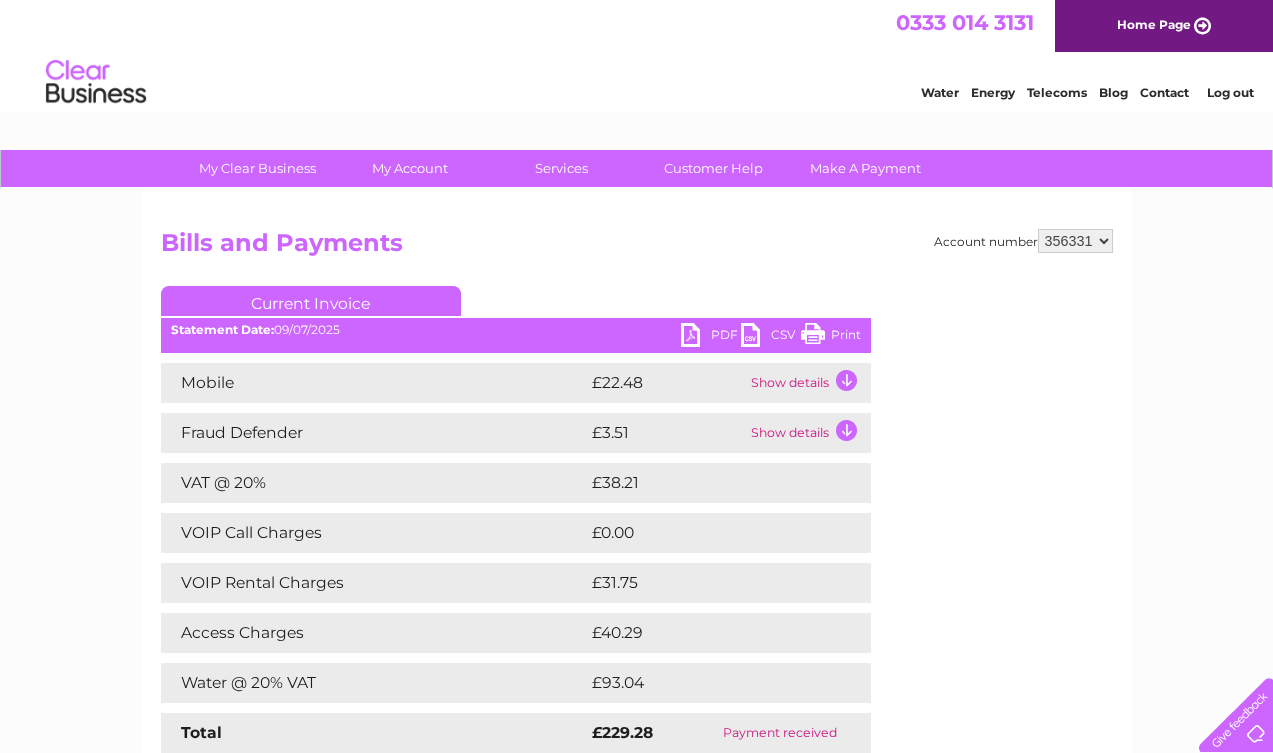 drag, startPoint x: 700, startPoint y: 336, endPoint x: 693, endPoint y: 324, distance: 13.892444 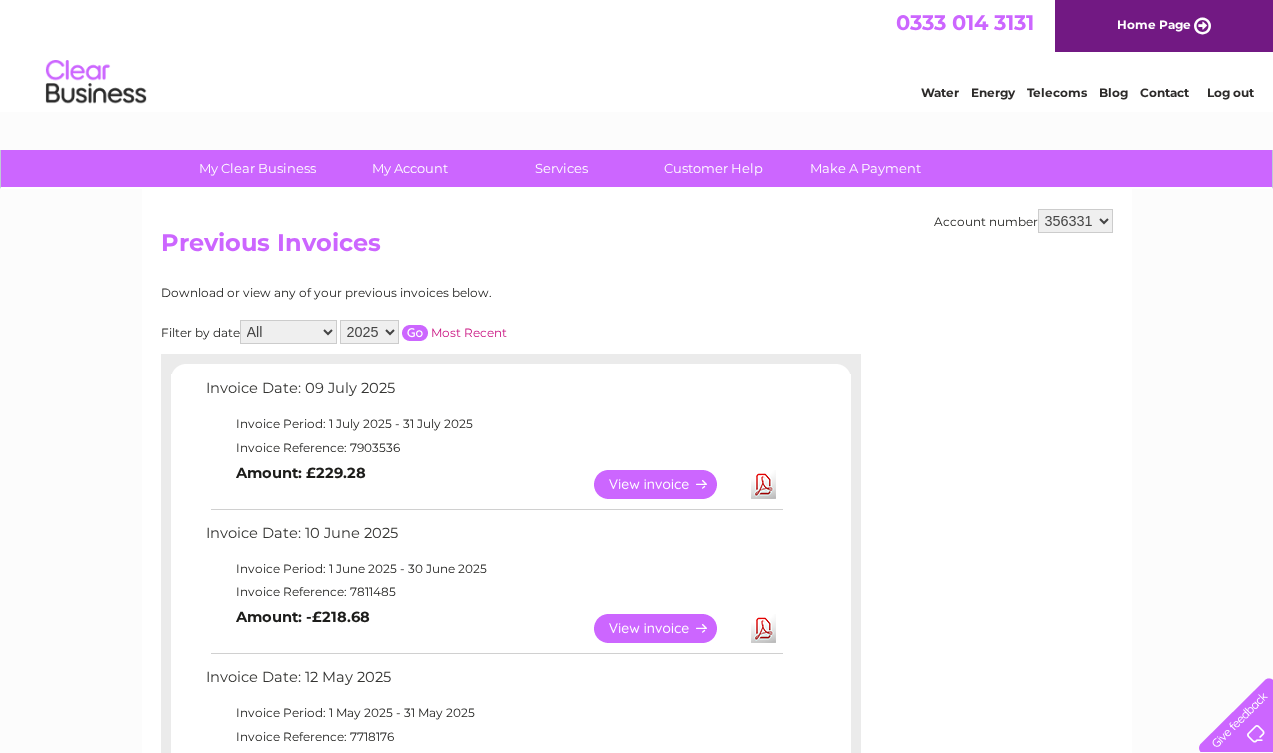 scroll, scrollTop: 0, scrollLeft: 0, axis: both 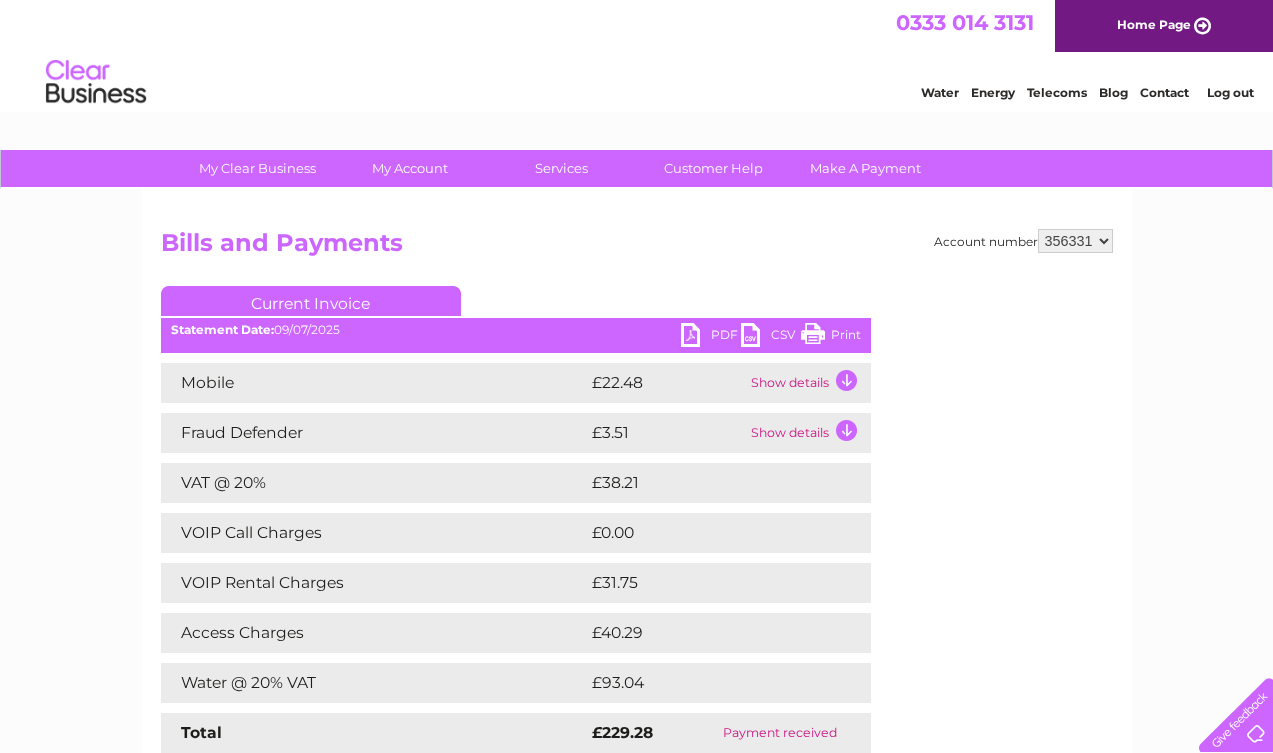 click on "PDF" at bounding box center [711, 337] 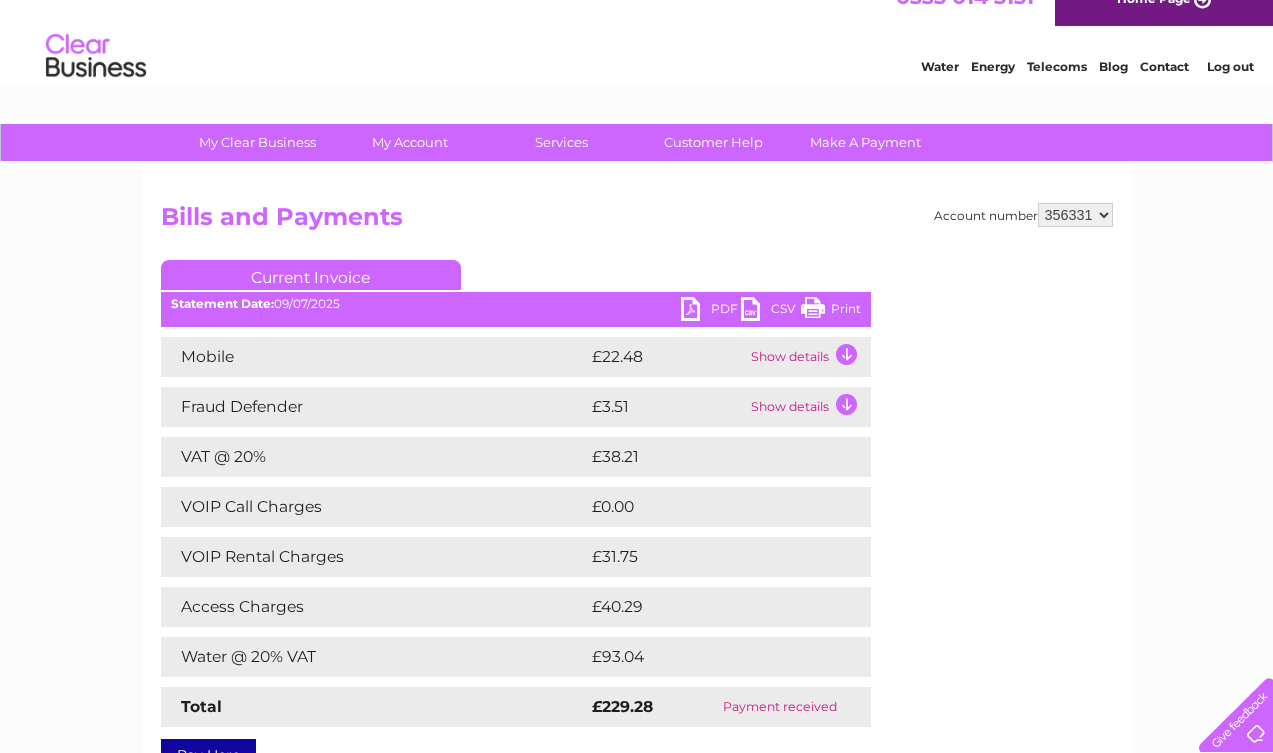 scroll, scrollTop: 22, scrollLeft: 0, axis: vertical 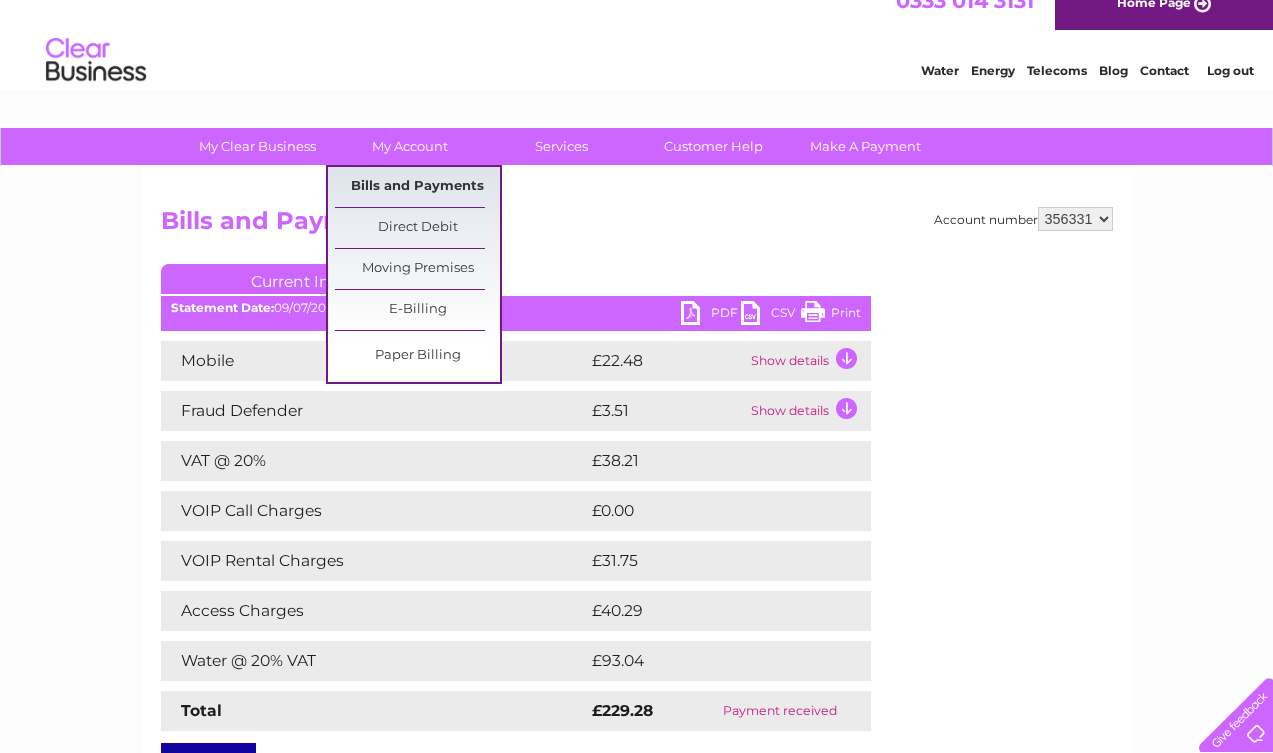 click on "Bills and Payments" at bounding box center [417, 187] 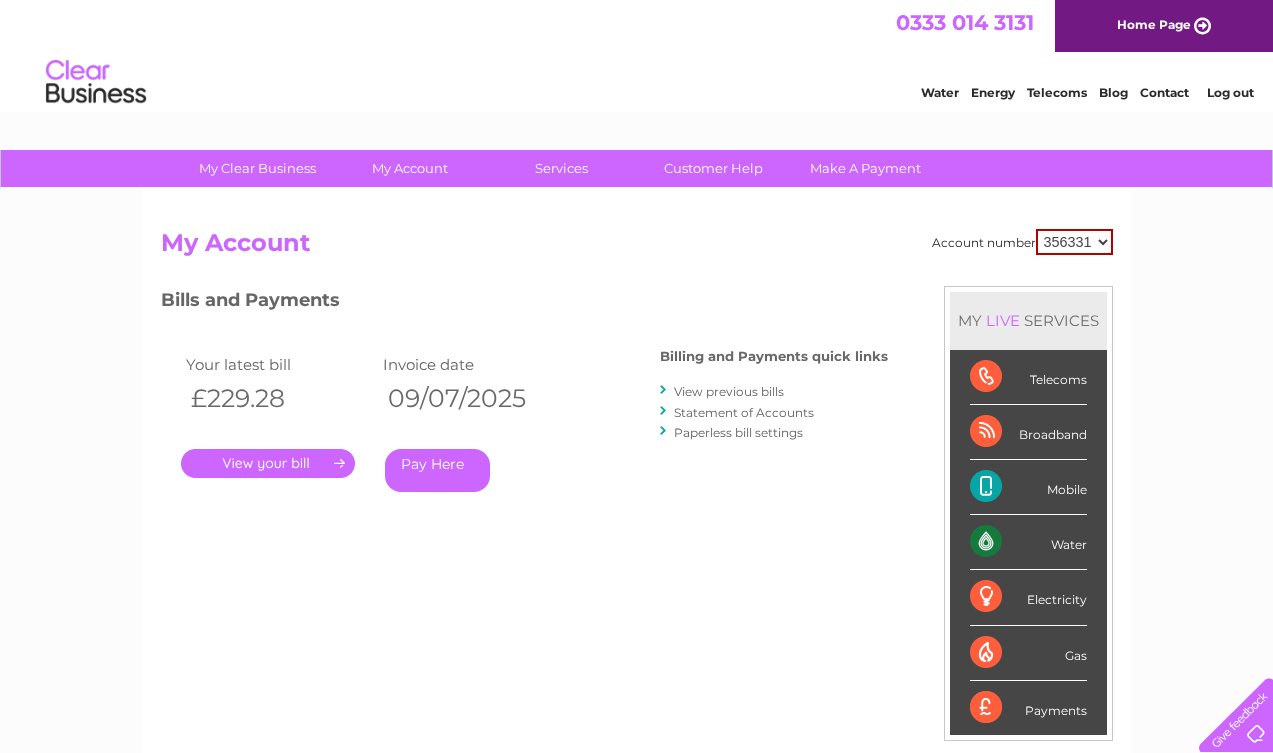 scroll, scrollTop: 0, scrollLeft: 0, axis: both 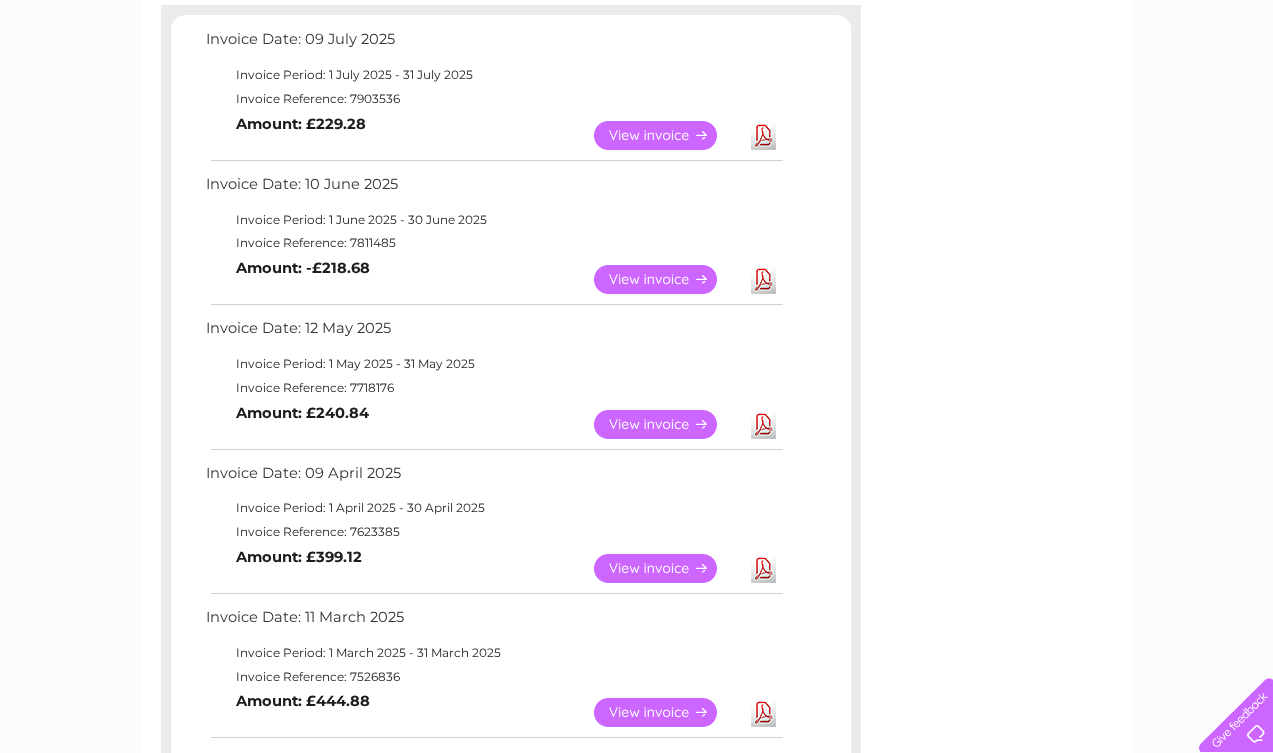 click on "View" at bounding box center [667, 424] 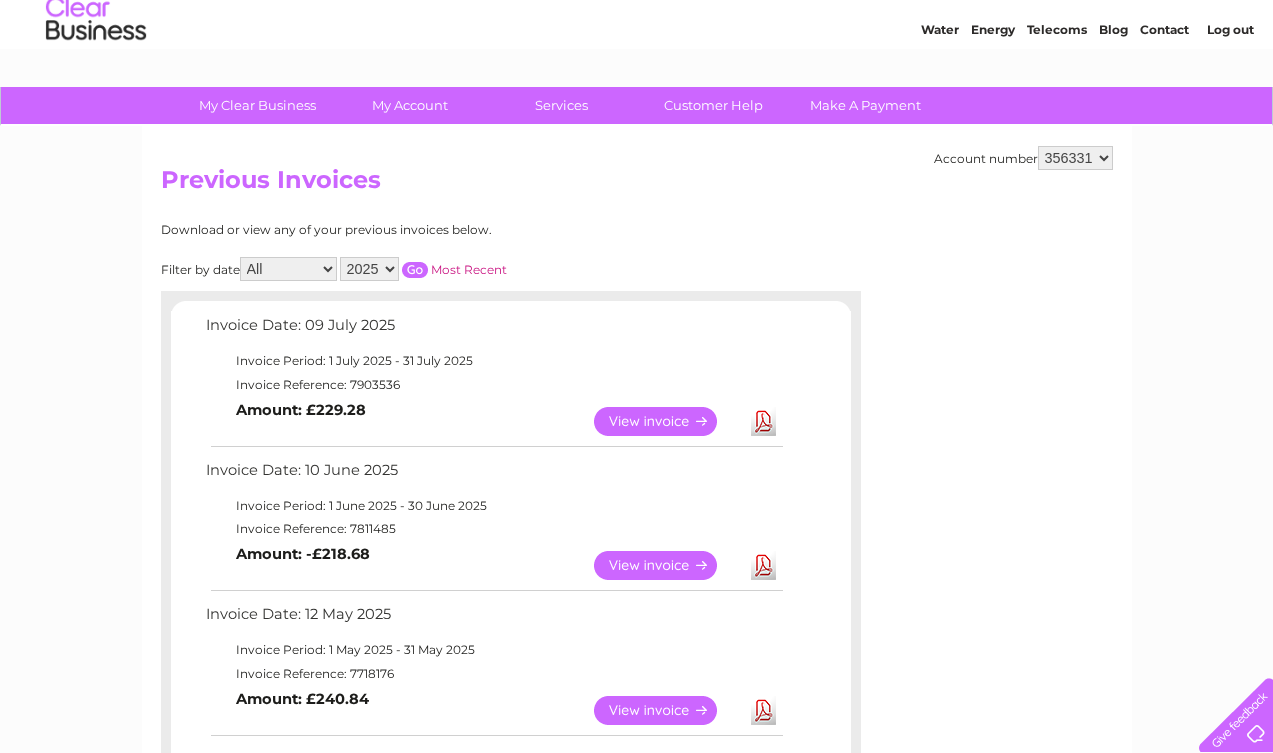 scroll, scrollTop: 67, scrollLeft: 0, axis: vertical 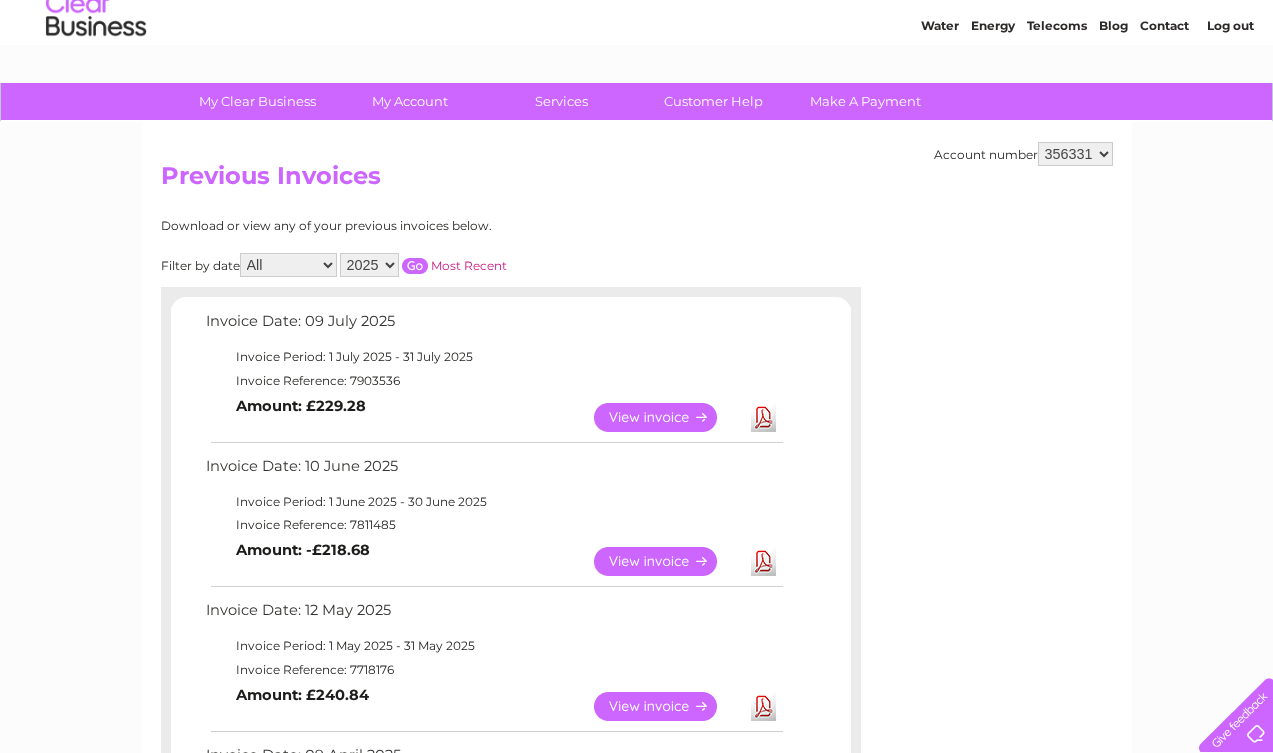 click on "Log out" at bounding box center [1230, 25] 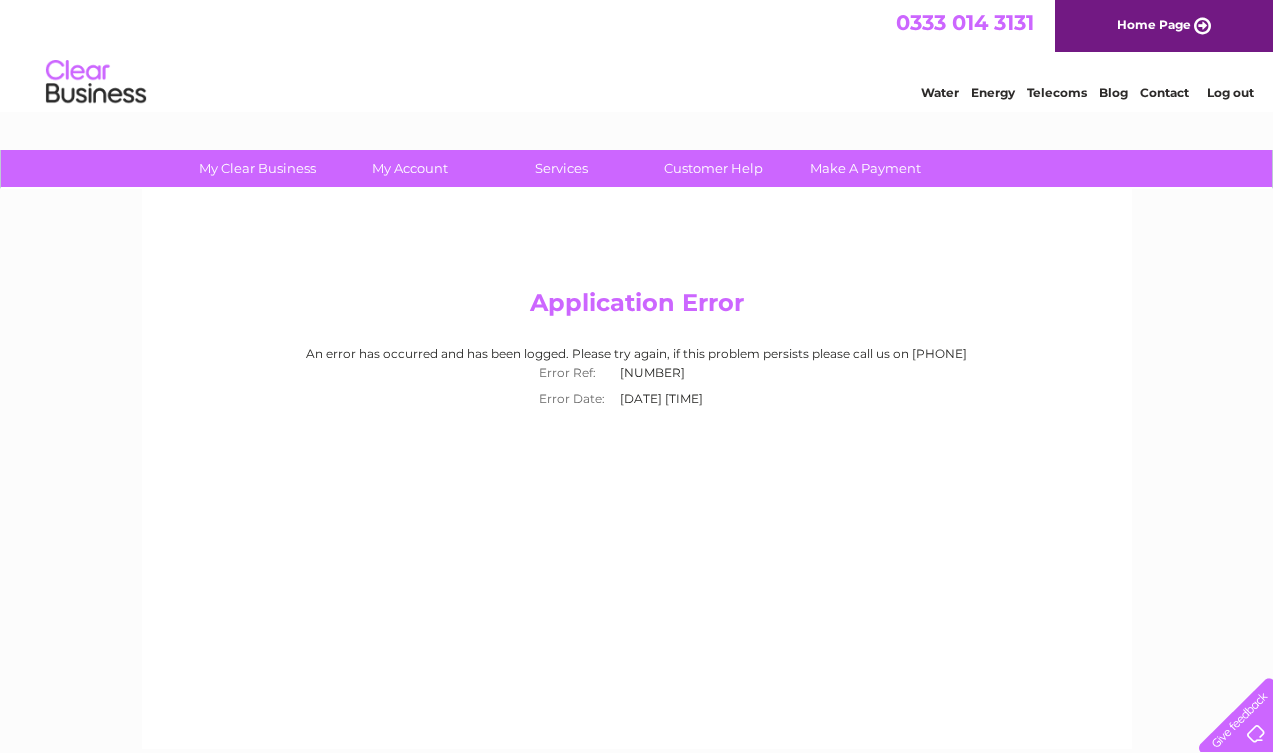 scroll, scrollTop: 0, scrollLeft: 0, axis: both 